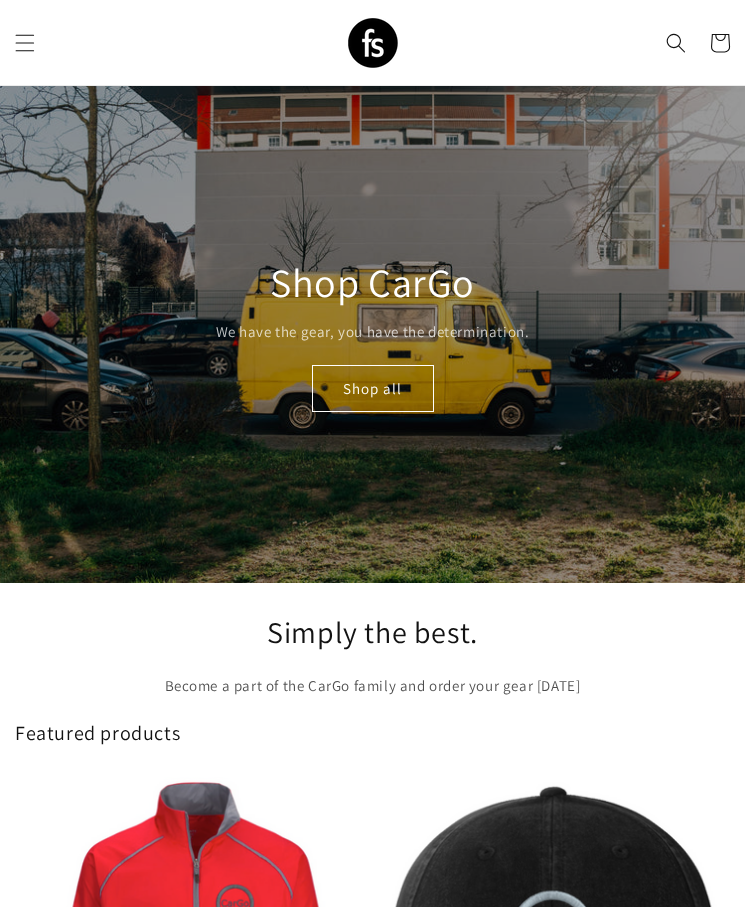 scroll, scrollTop: 16, scrollLeft: 0, axis: vertical 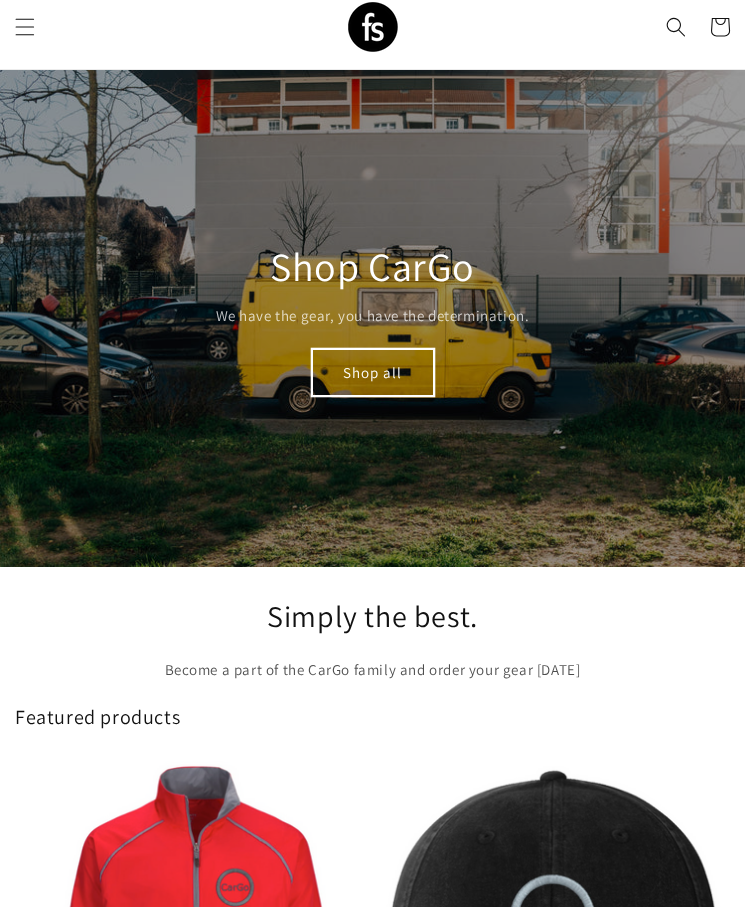 click on "Shop all" at bounding box center [373, 372] 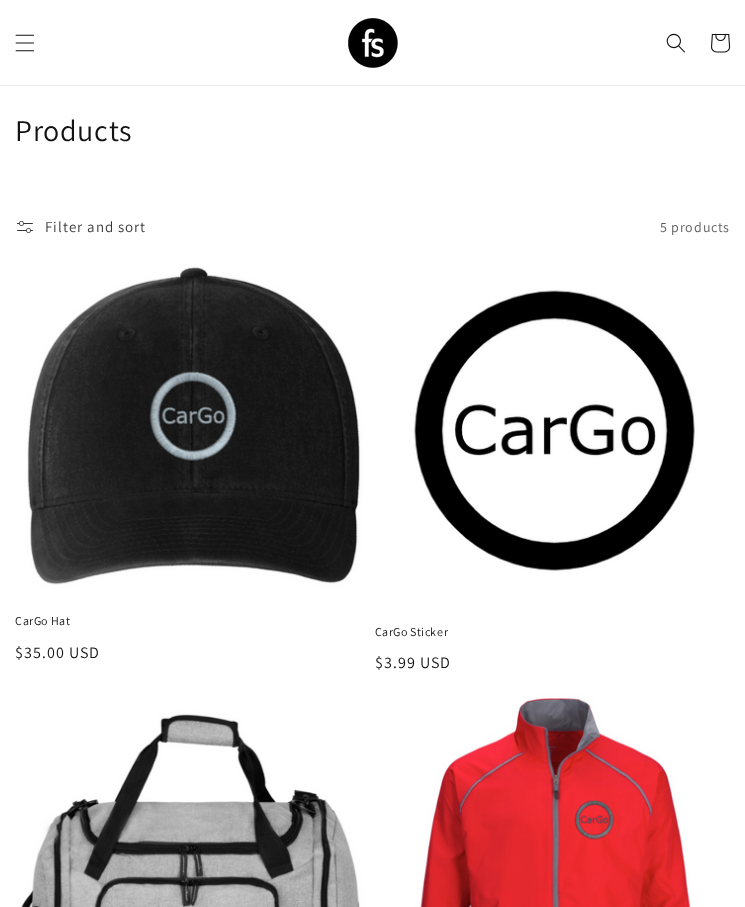 scroll, scrollTop: 40, scrollLeft: 0, axis: vertical 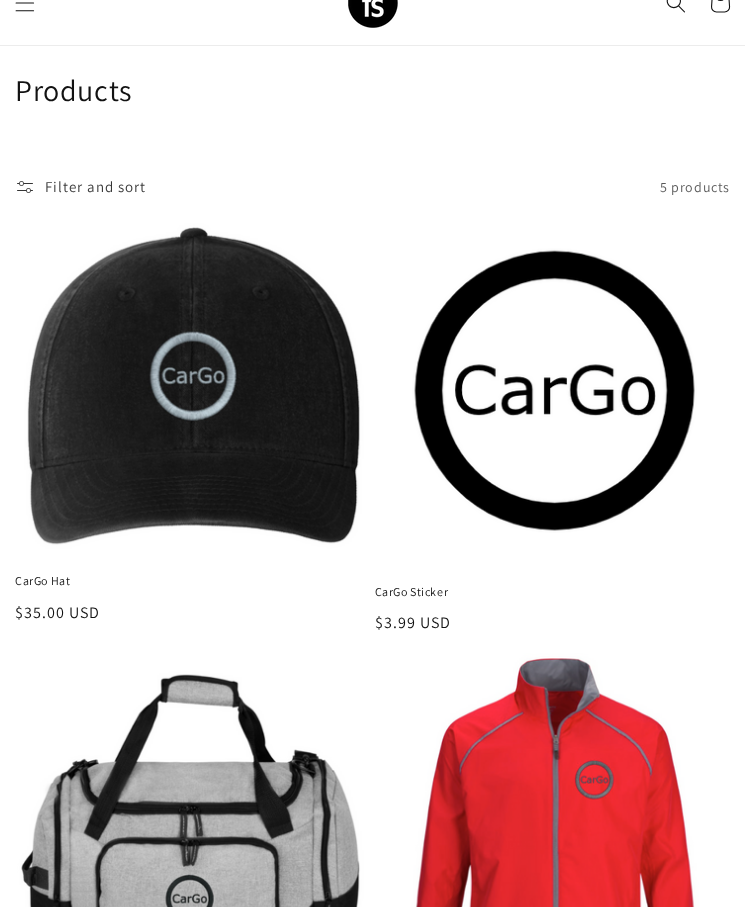 click on "CarGo Hat" at bounding box center [193, 581] 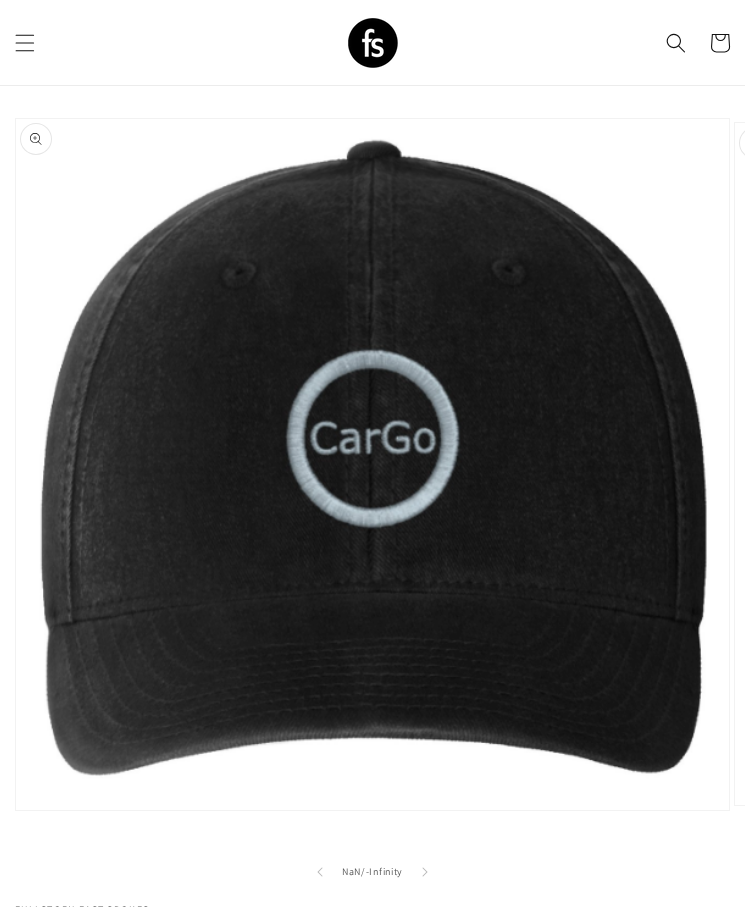 scroll, scrollTop: 0, scrollLeft: 0, axis: both 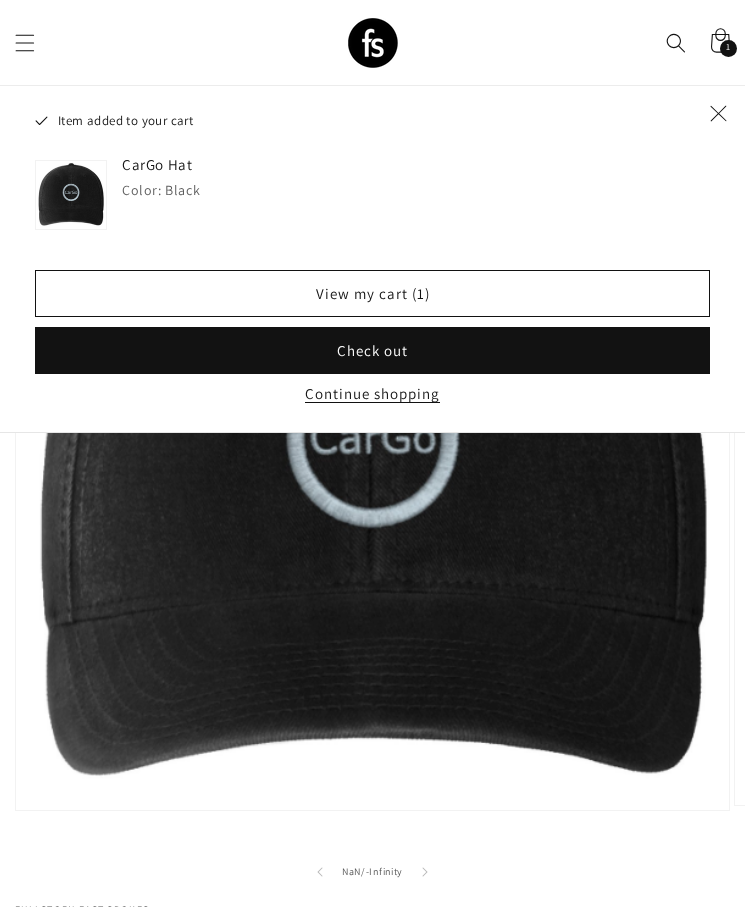 click on "Add to cart" at bounding box center [235, 1216] 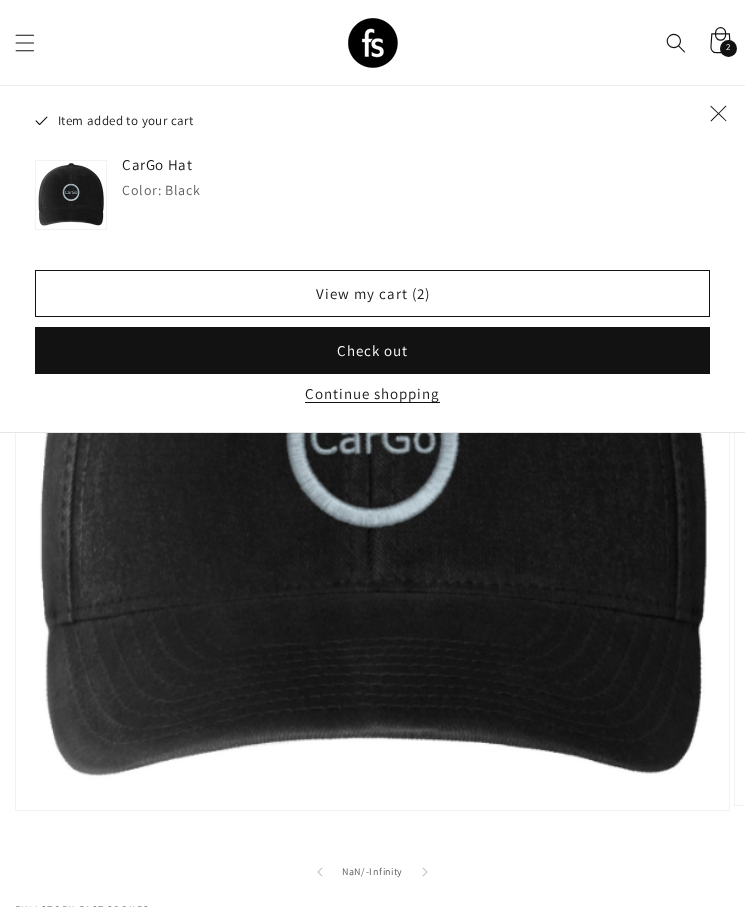click 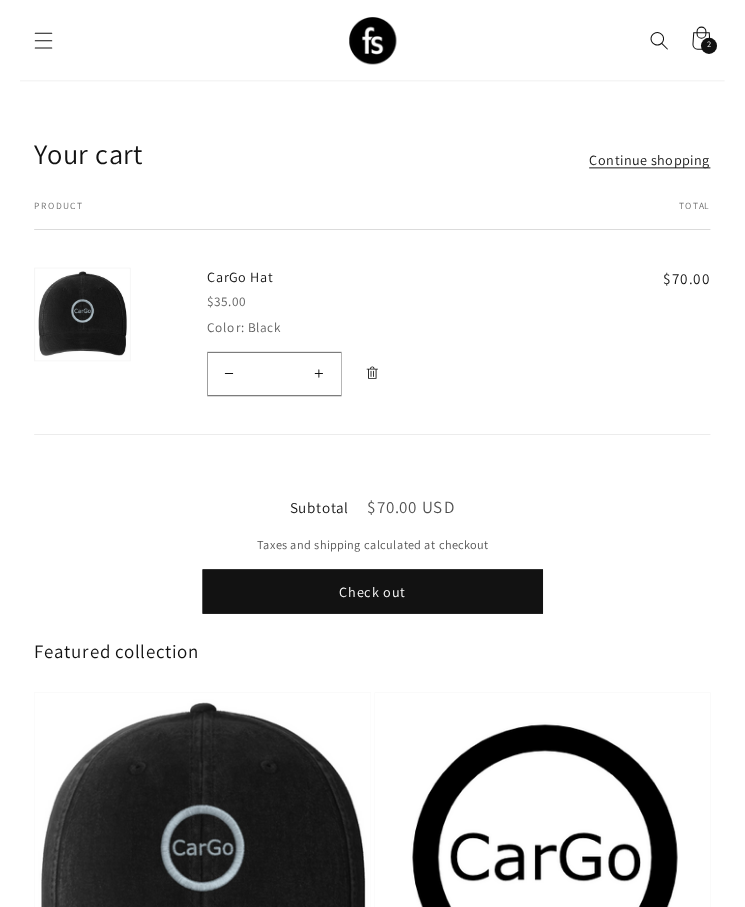 scroll, scrollTop: 0, scrollLeft: 0, axis: both 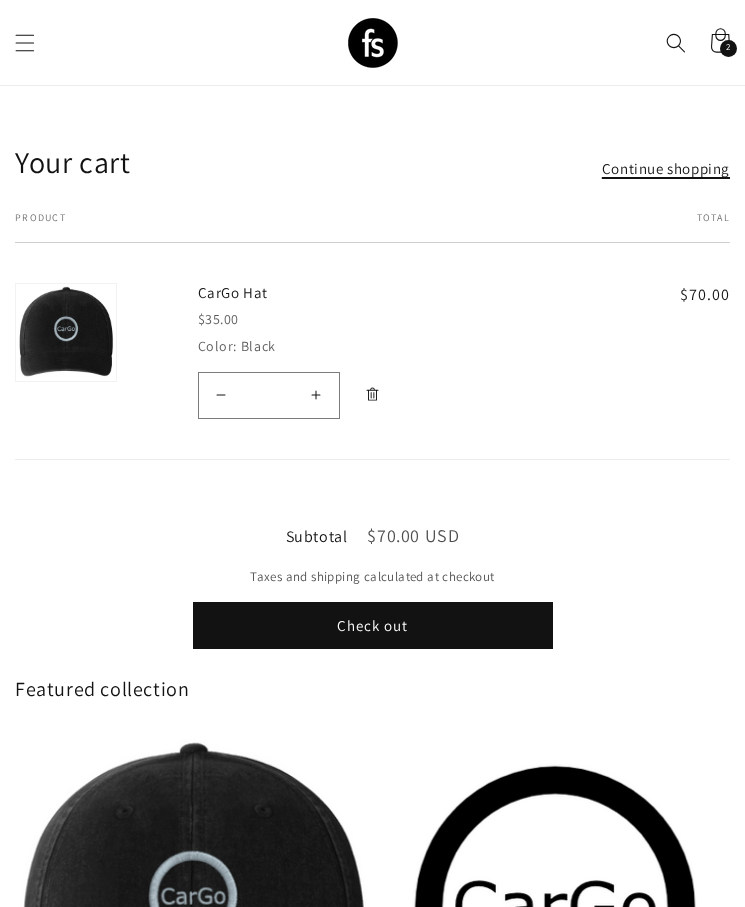 click on "Continue shopping" at bounding box center (666, 168) 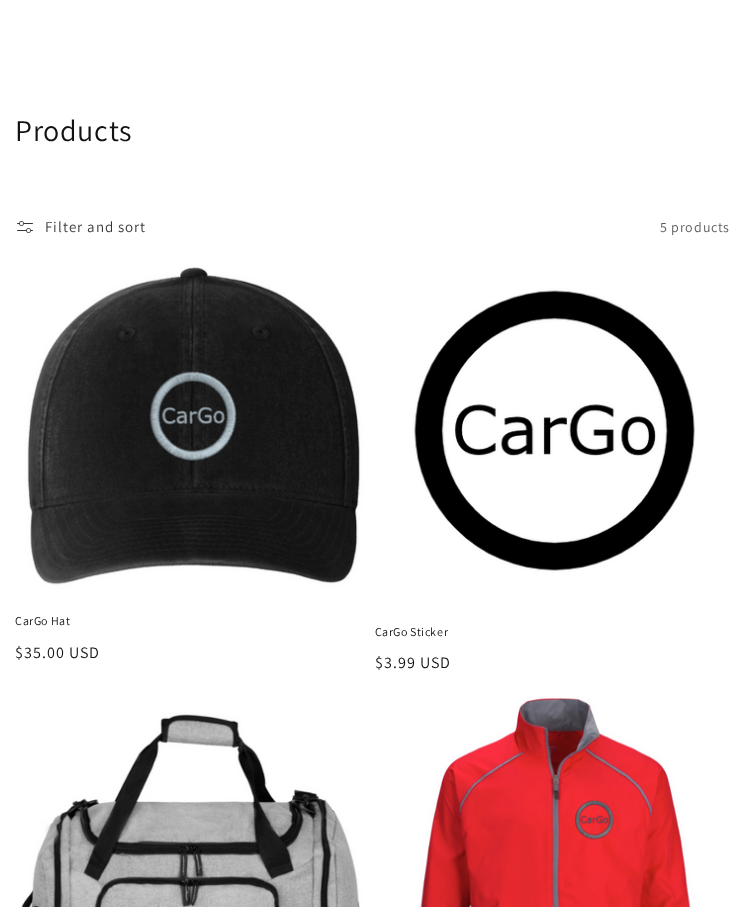 scroll, scrollTop: 465, scrollLeft: 0, axis: vertical 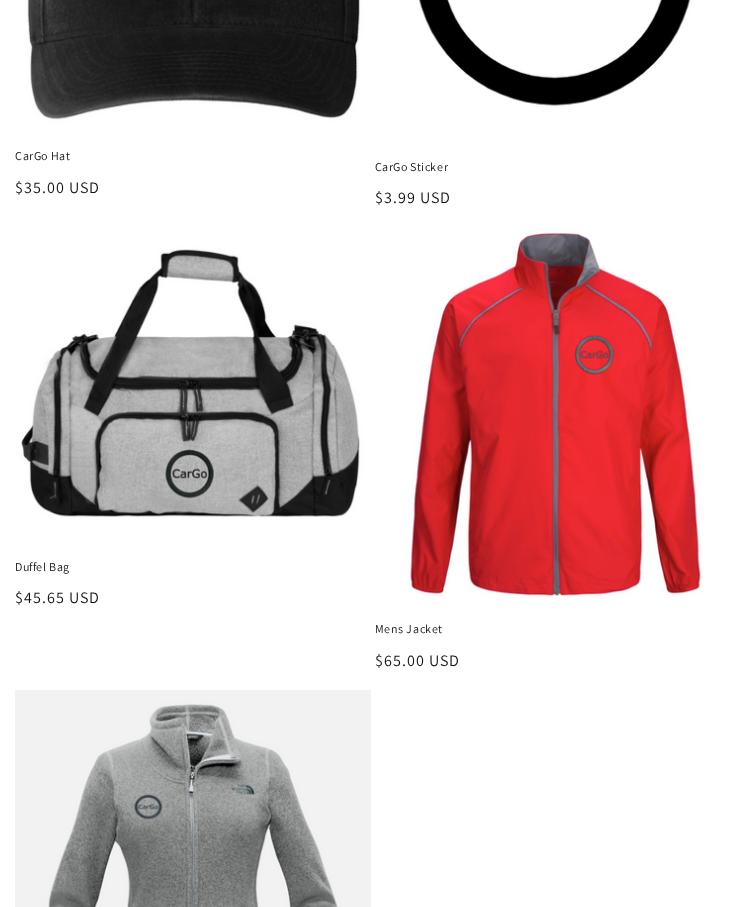 click on "Duffel Bag" at bounding box center [193, 567] 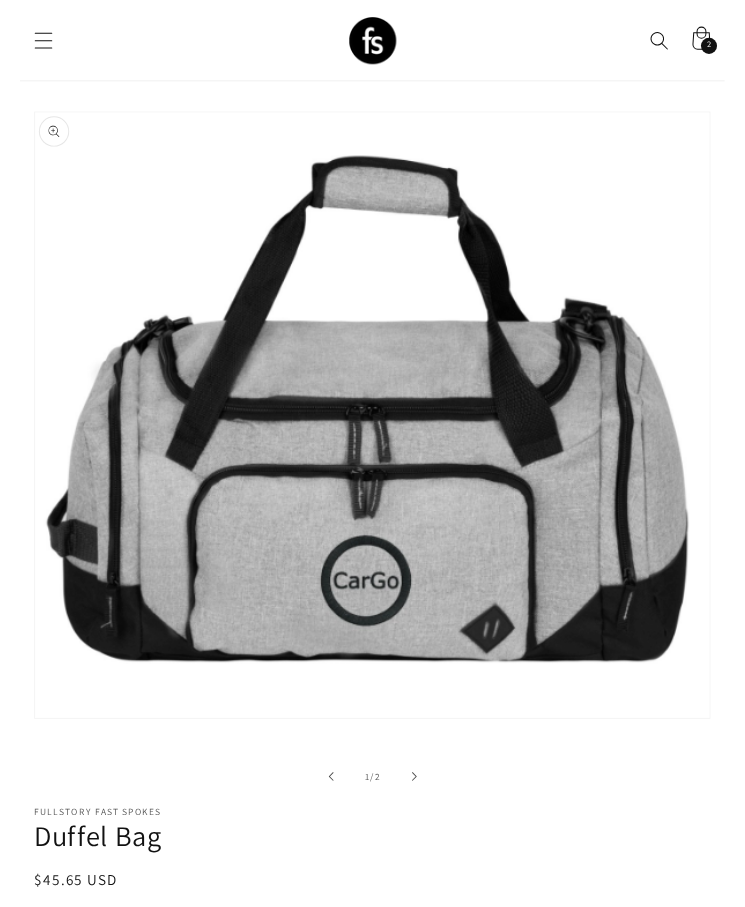 scroll, scrollTop: 0, scrollLeft: 0, axis: both 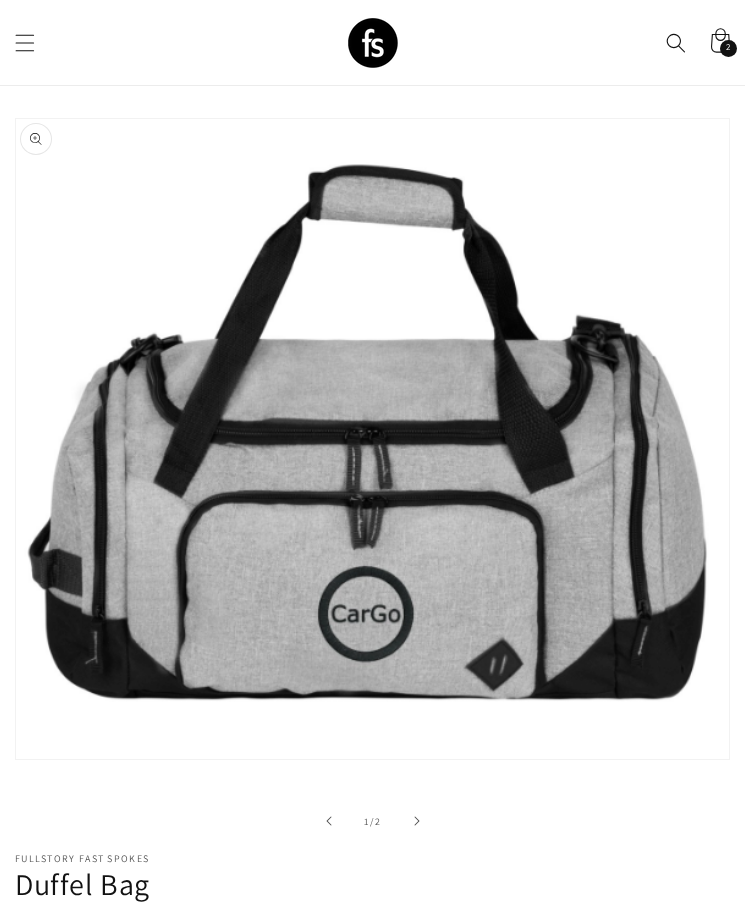 click on "Increase quantity for Duffel Bag" at bounding box center [133, 1012] 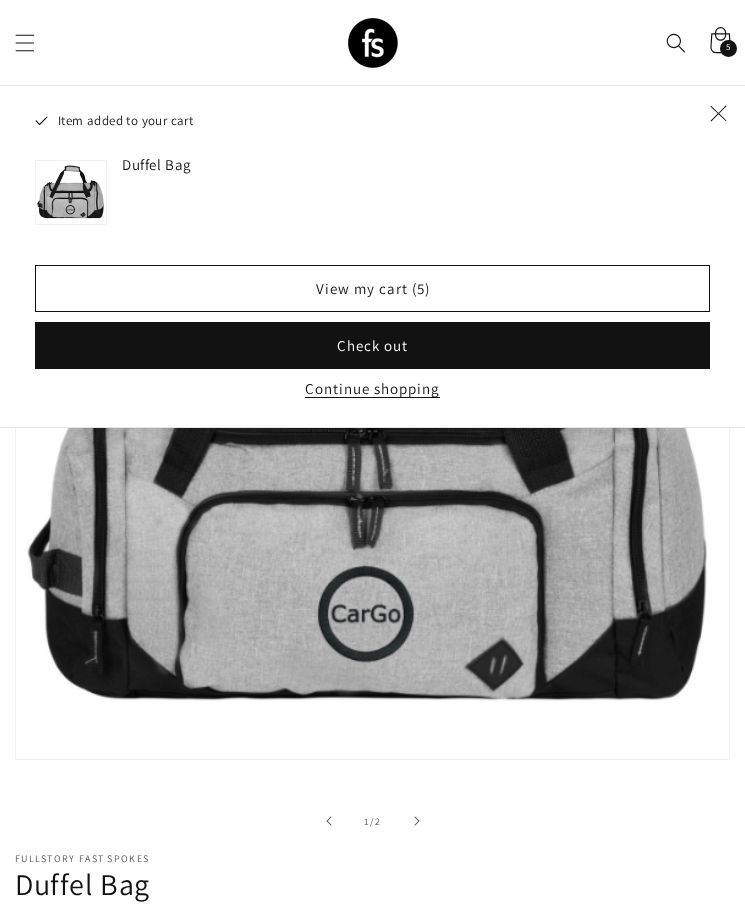 click 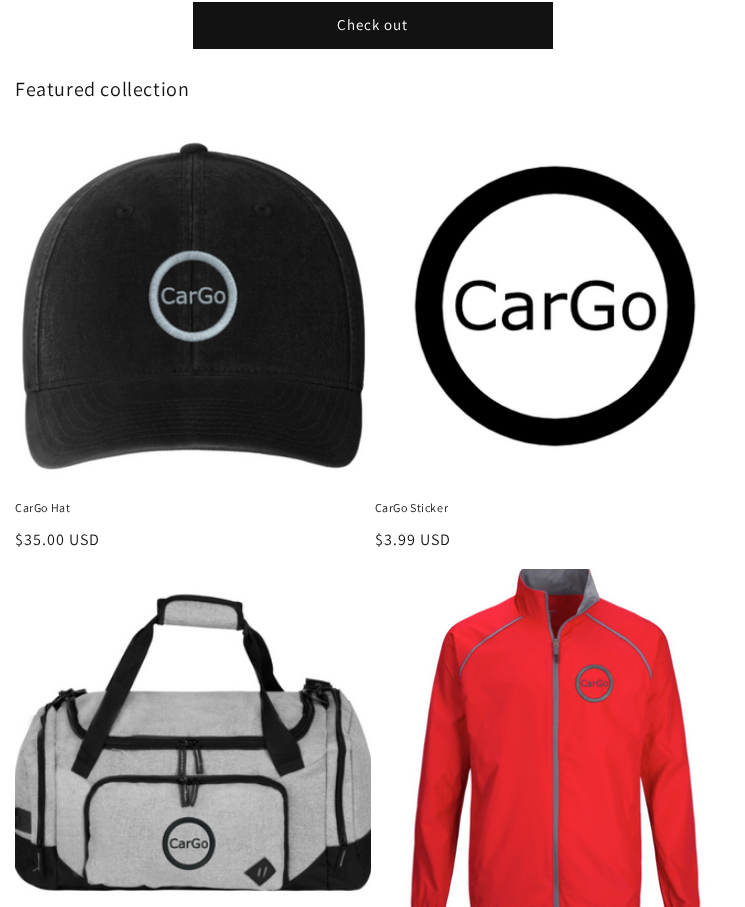 scroll, scrollTop: 788, scrollLeft: 0, axis: vertical 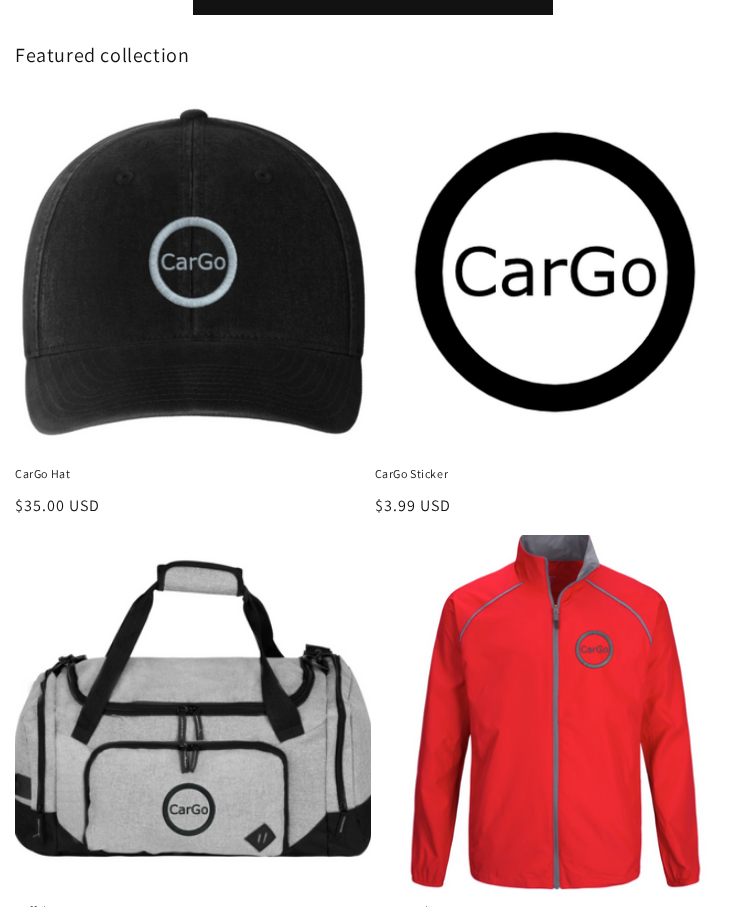 click on "Mens Jacket" at bounding box center (553, 911) 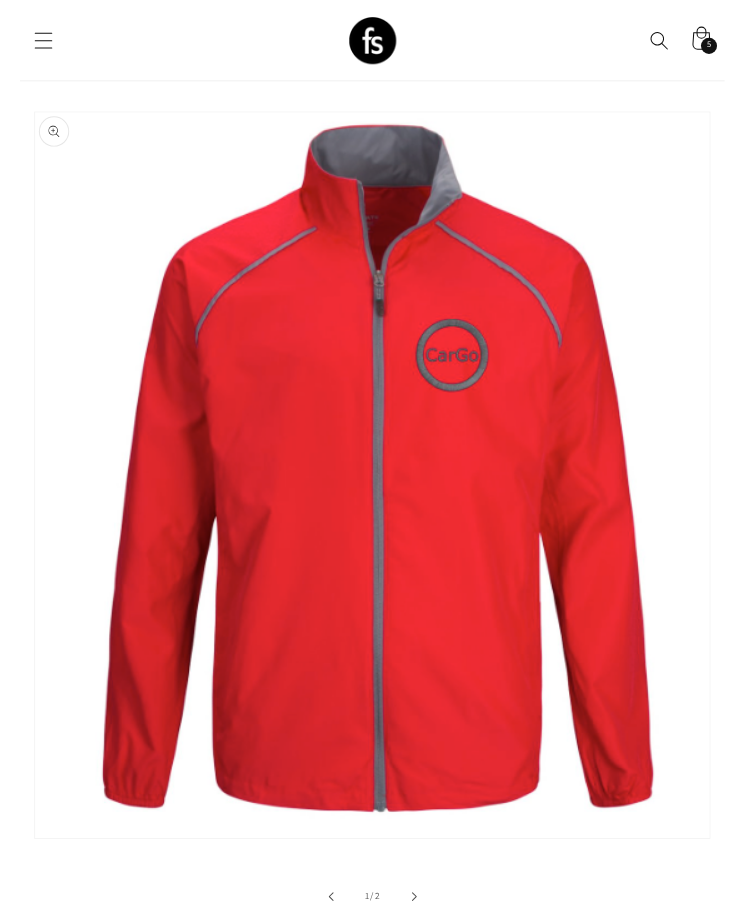 scroll, scrollTop: 0, scrollLeft: 0, axis: both 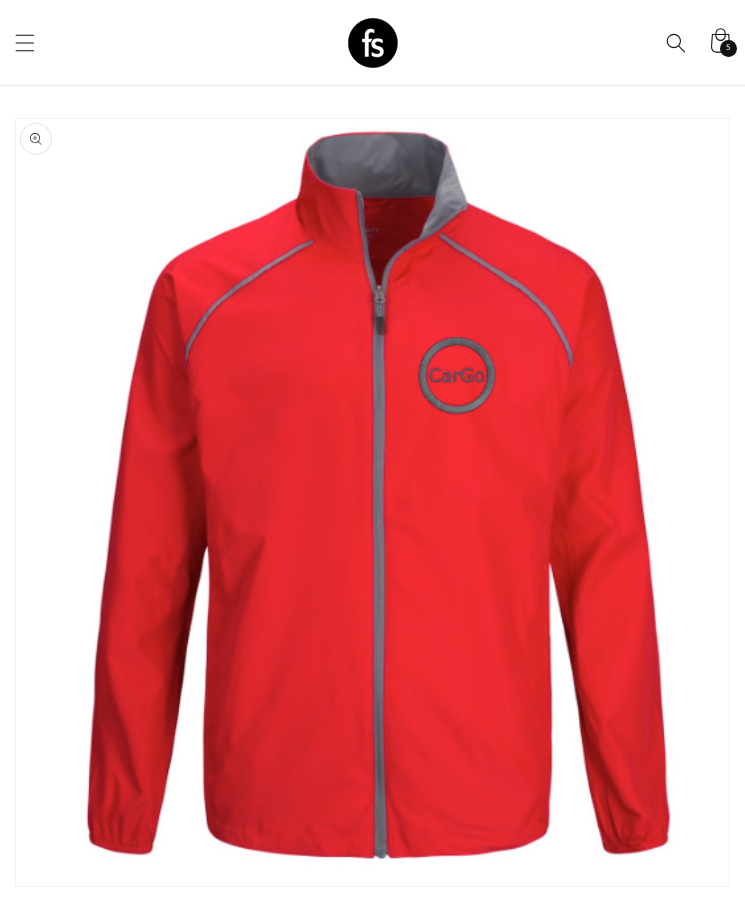 click on "Increase quantity for Mens Jacket" at bounding box center [133, 1220] 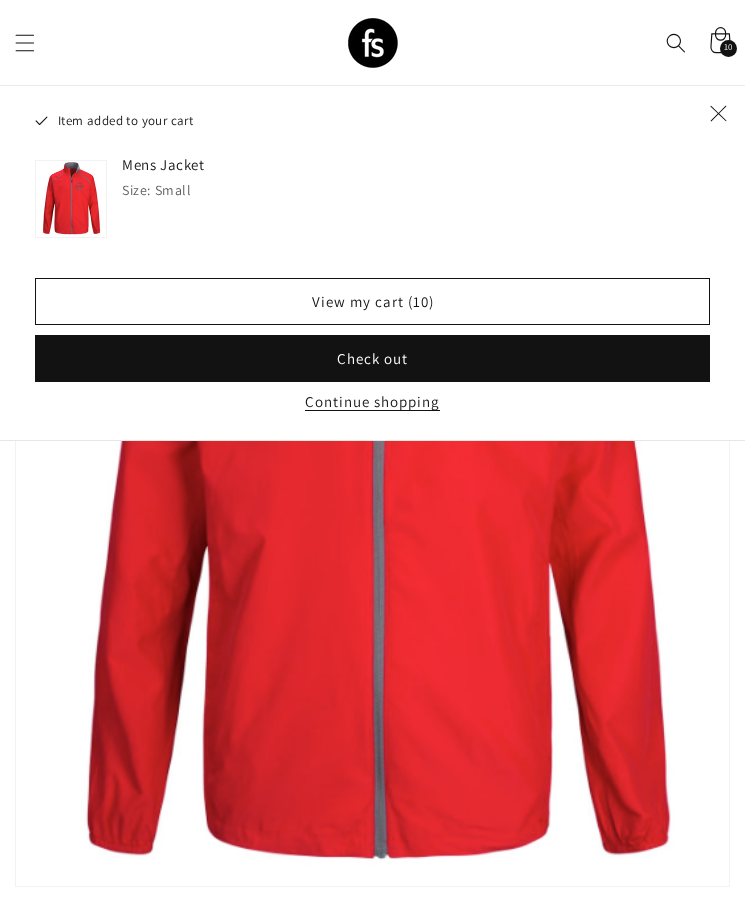 click 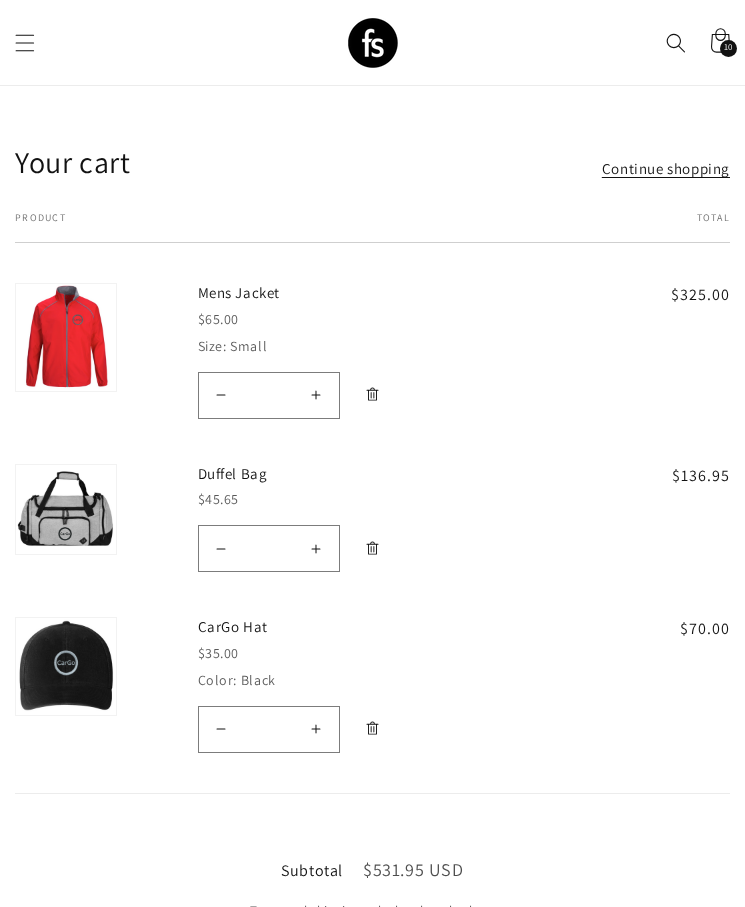 scroll, scrollTop: 0, scrollLeft: 0, axis: both 